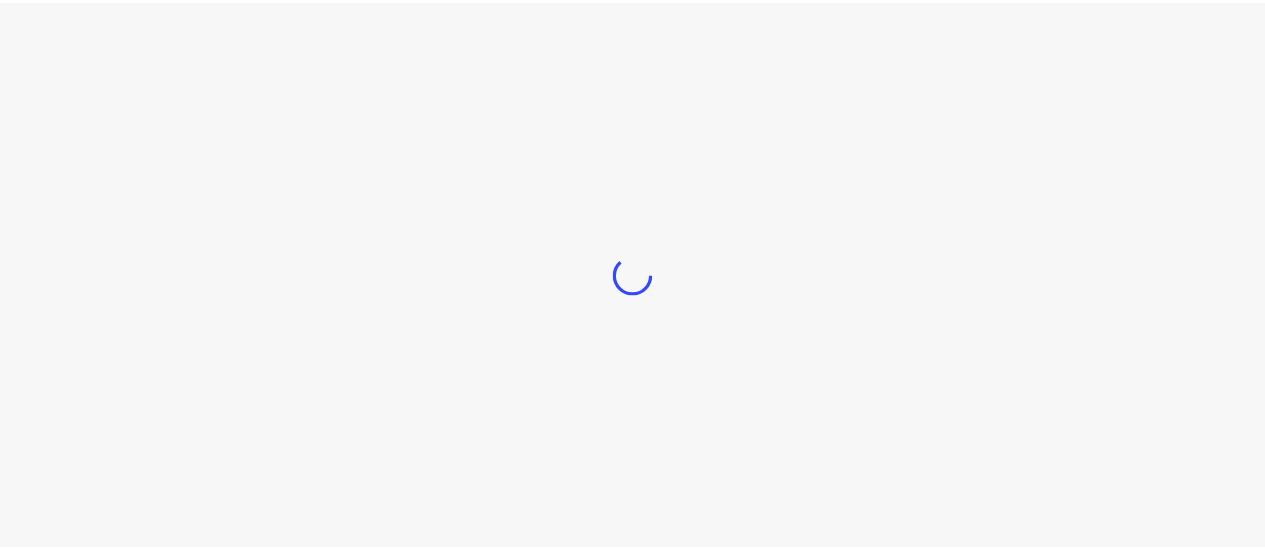 scroll, scrollTop: 0, scrollLeft: 0, axis: both 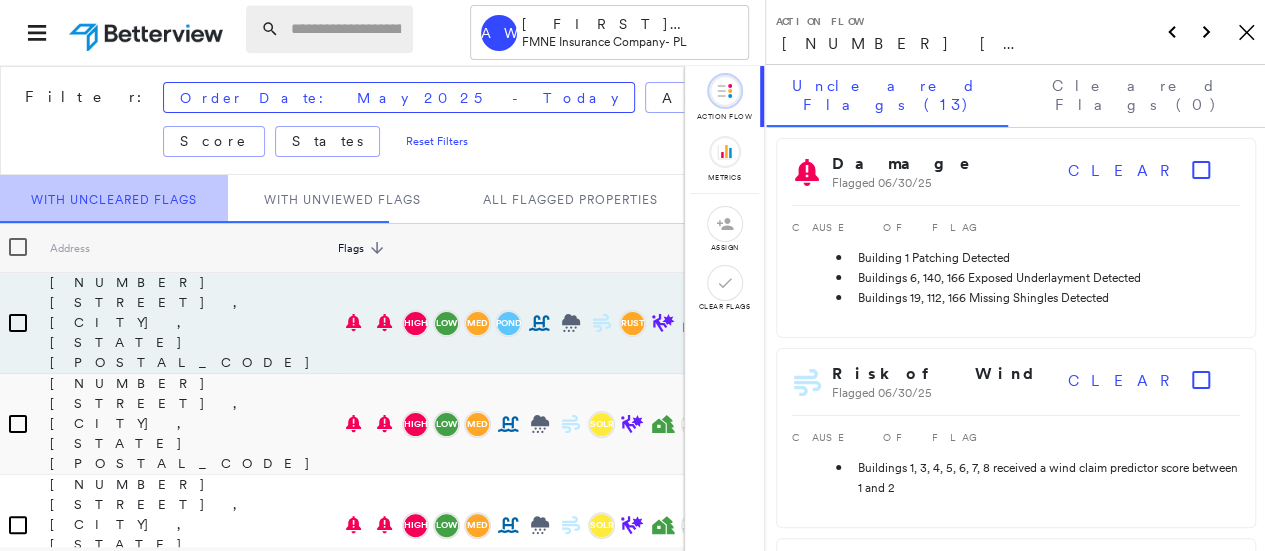 click on "With Uncleared Flags" at bounding box center [114, 199] 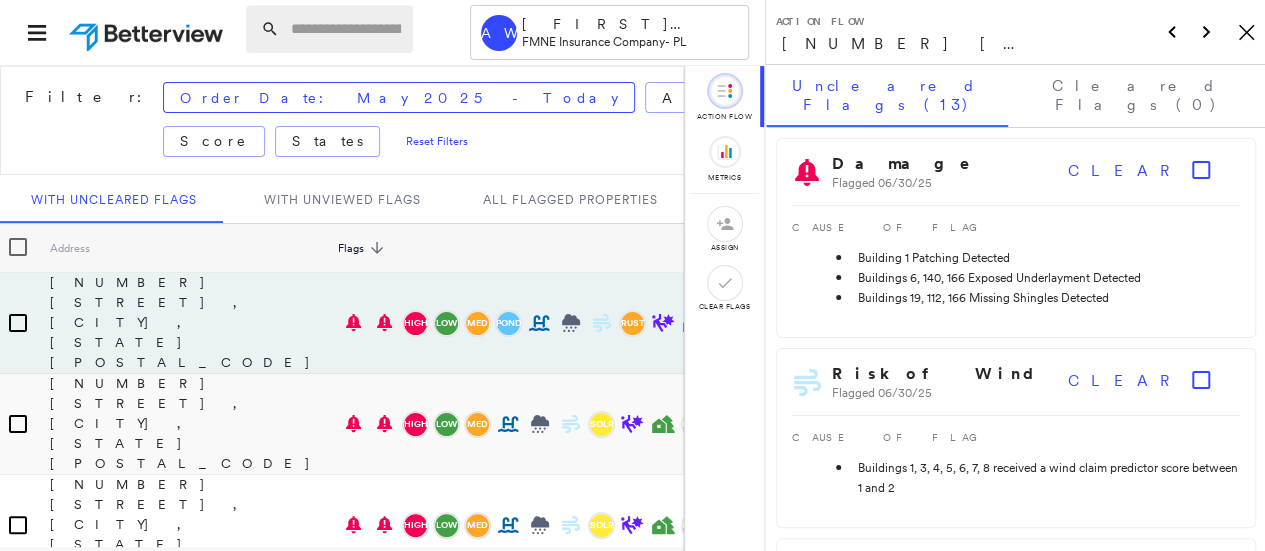 click at bounding box center [346, 29] 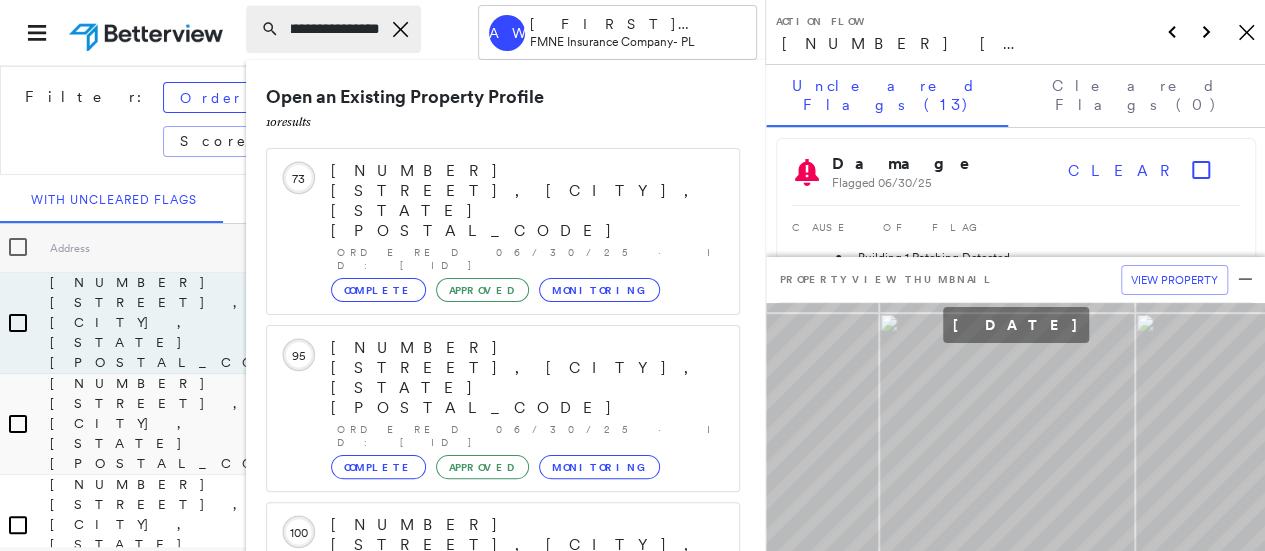 scroll, scrollTop: 0, scrollLeft: 99, axis: horizontal 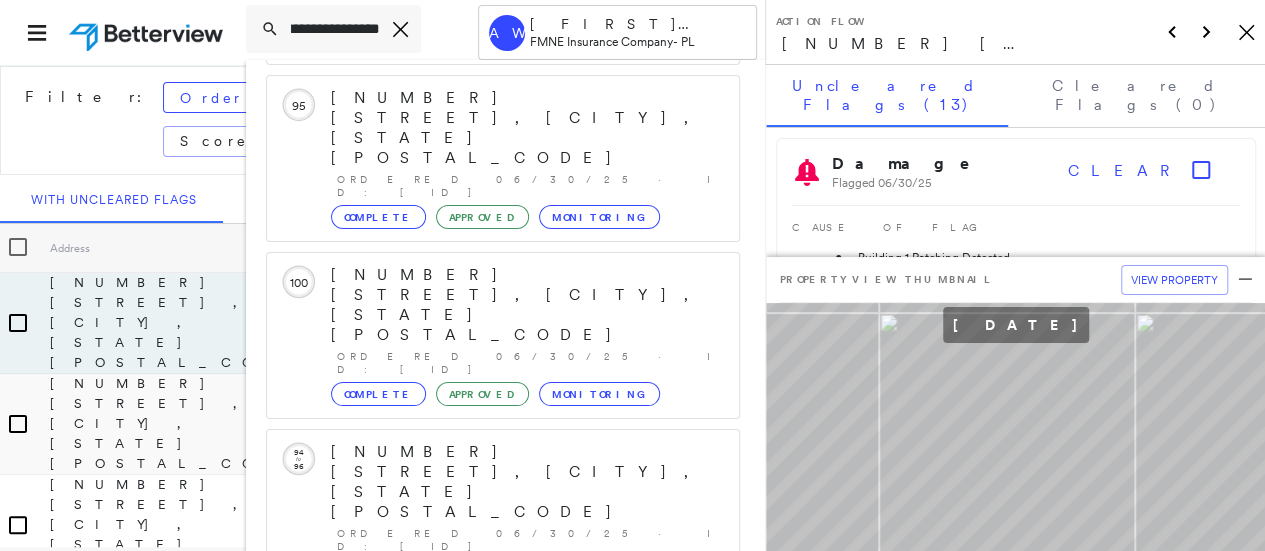 click on "Show  5  more existing properties" at bounding box center [504, 816] 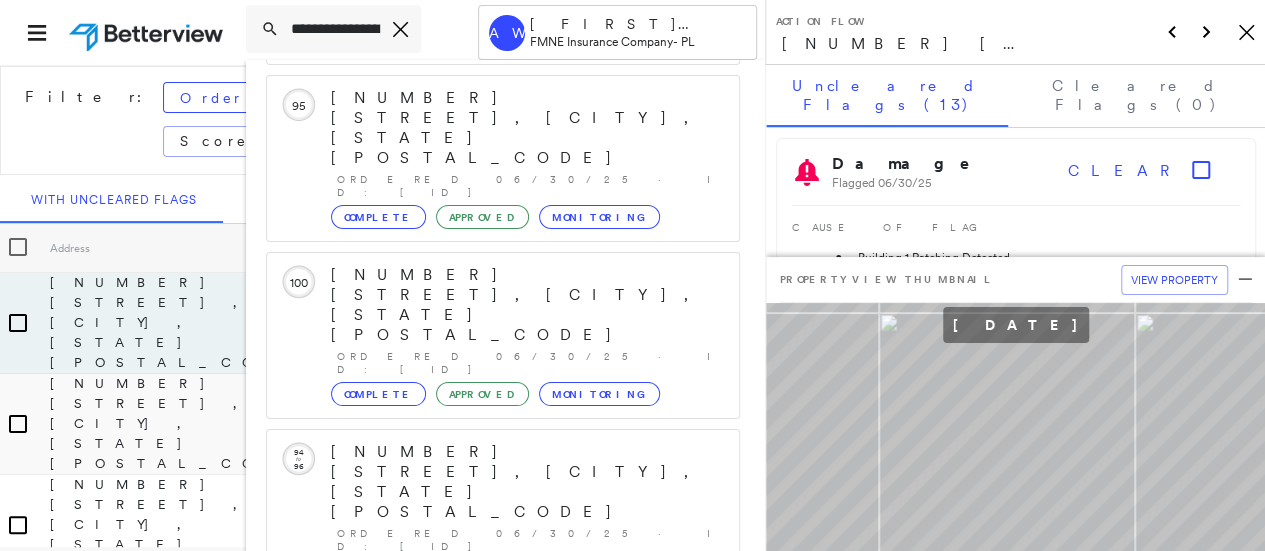 scroll, scrollTop: 318, scrollLeft: 0, axis: vertical 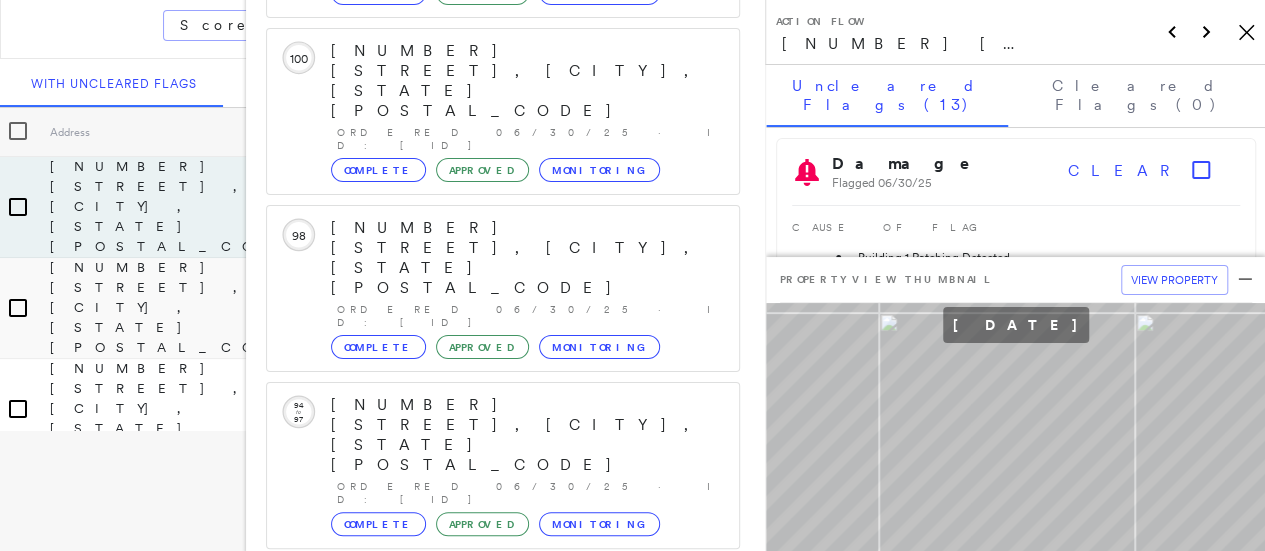 click 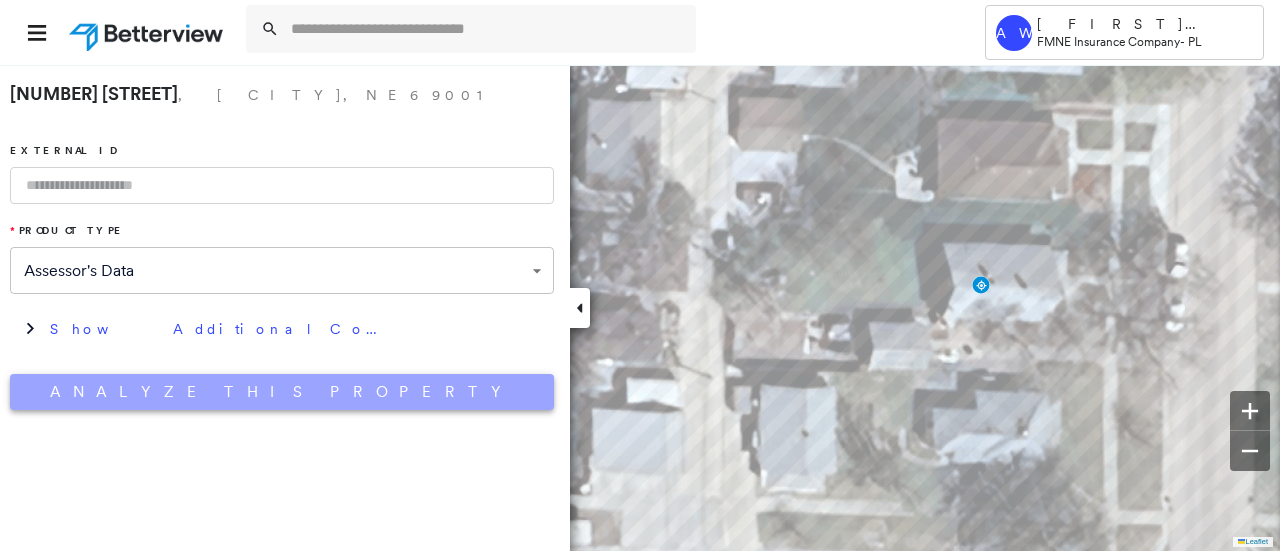 click on "Analyze This Property" at bounding box center (282, 392) 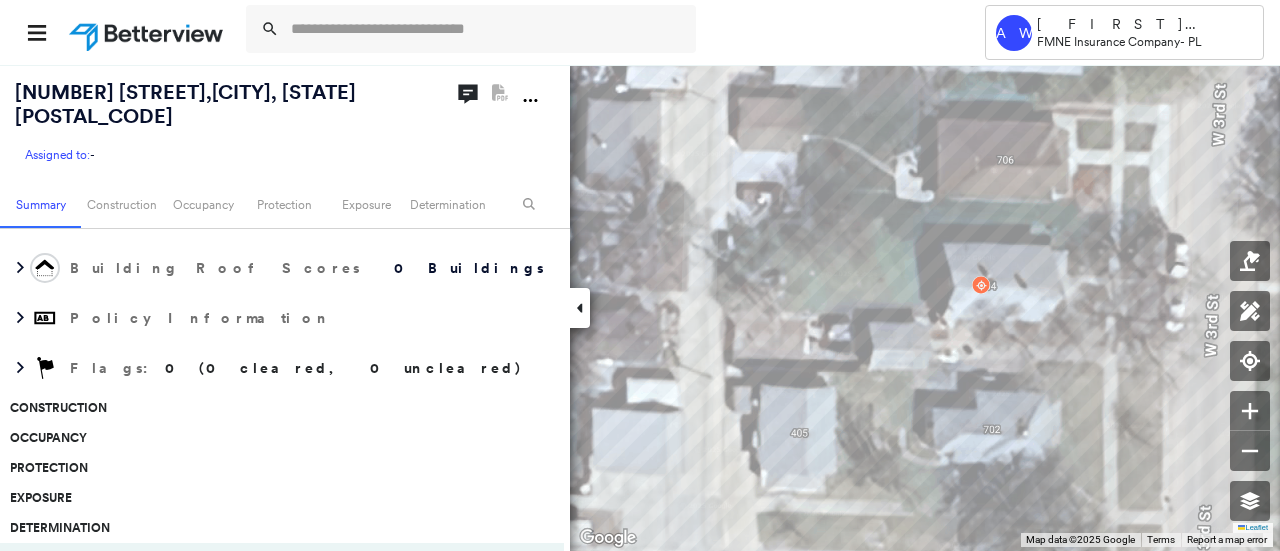 scroll, scrollTop: 200, scrollLeft: 0, axis: vertical 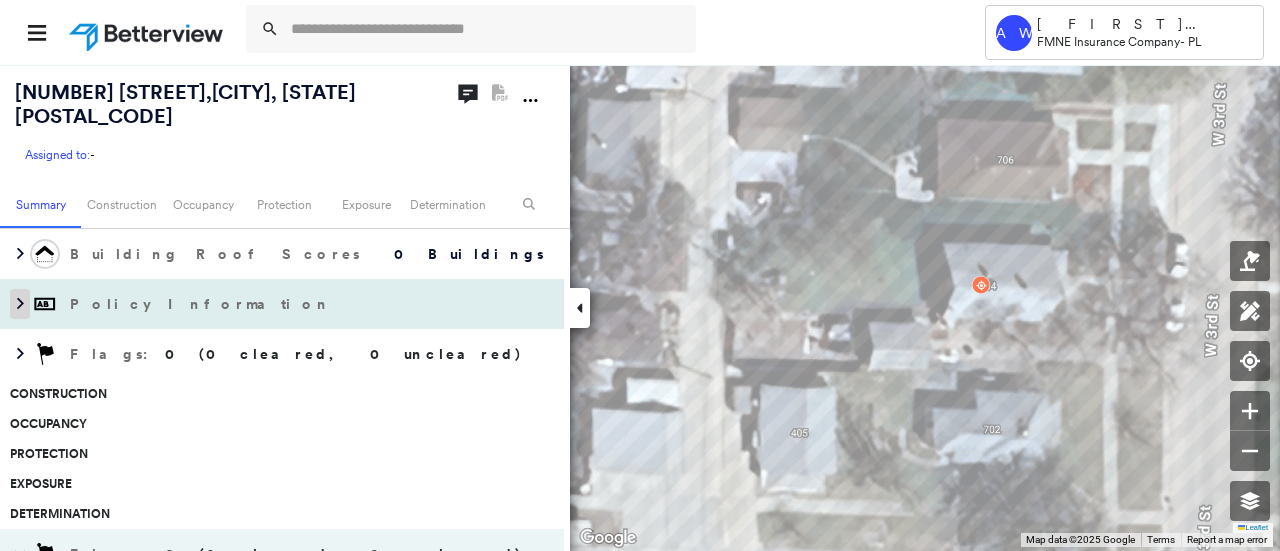 click 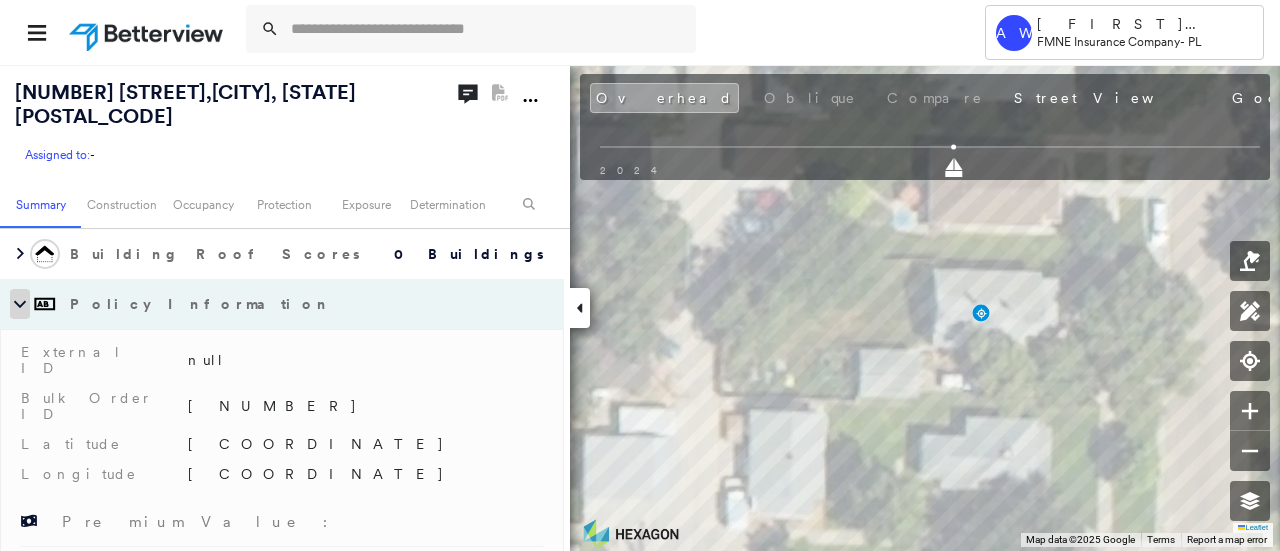 click 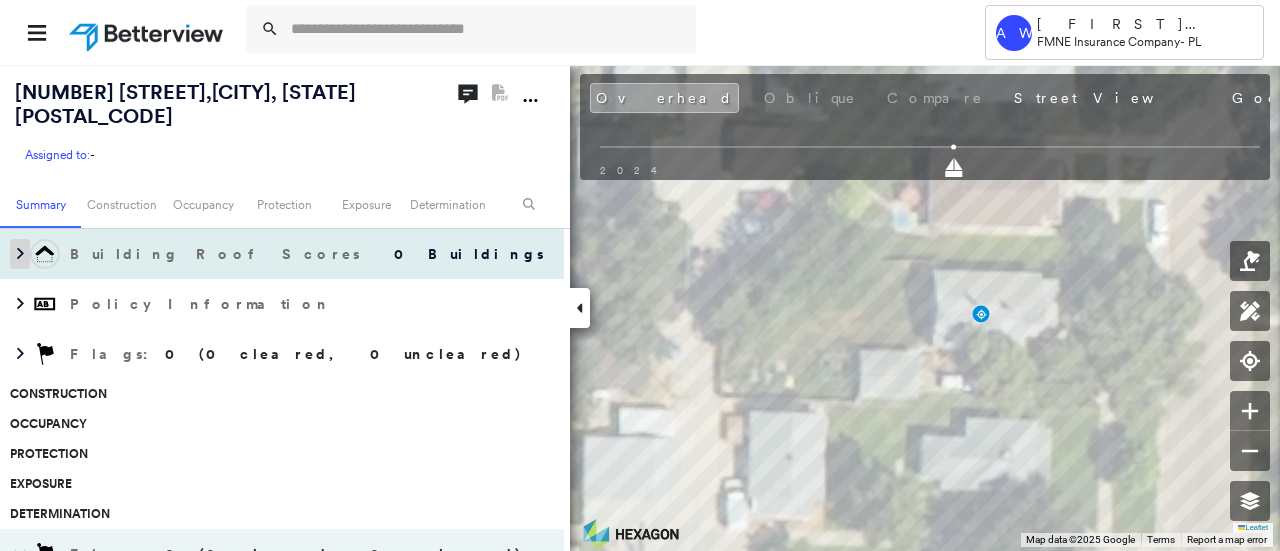 click 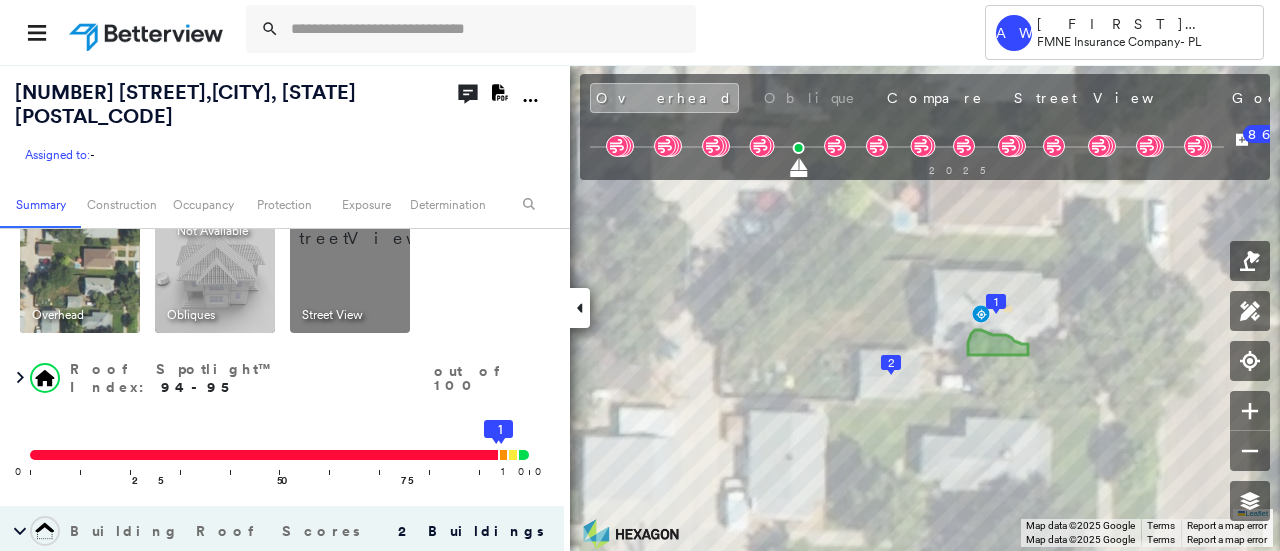 scroll, scrollTop: 0, scrollLeft: 0, axis: both 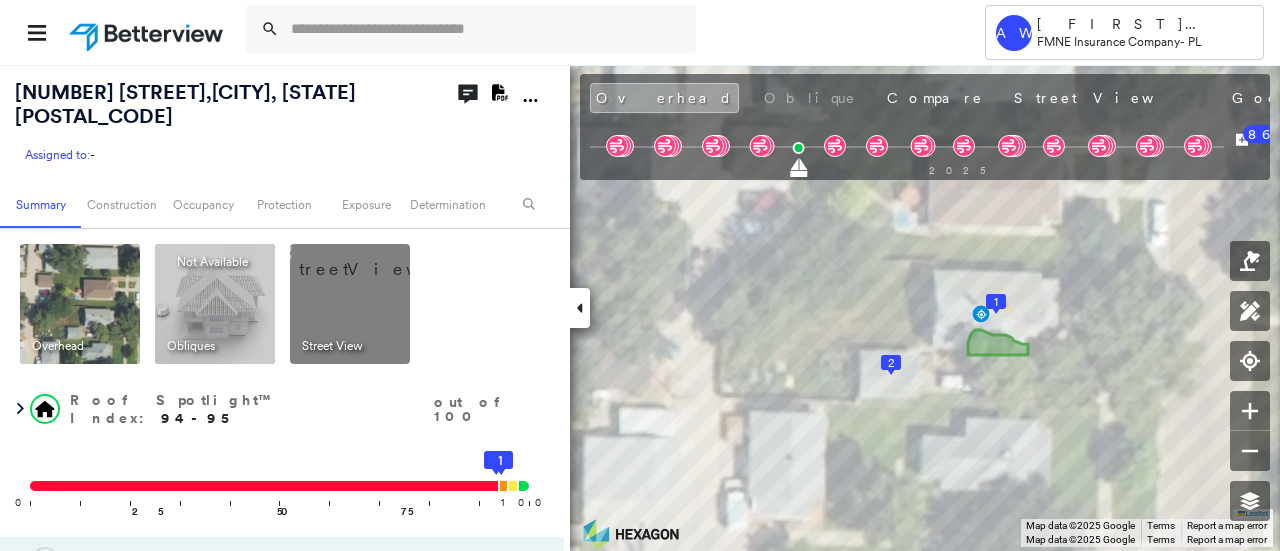 click at bounding box center [374, 259] 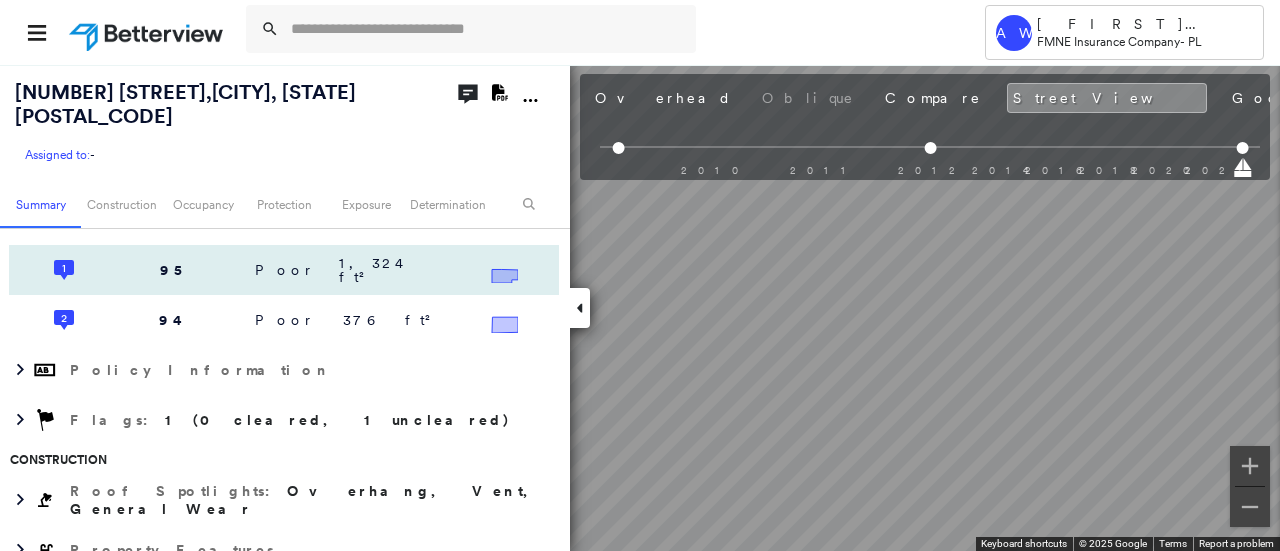 scroll, scrollTop: 500, scrollLeft: 0, axis: vertical 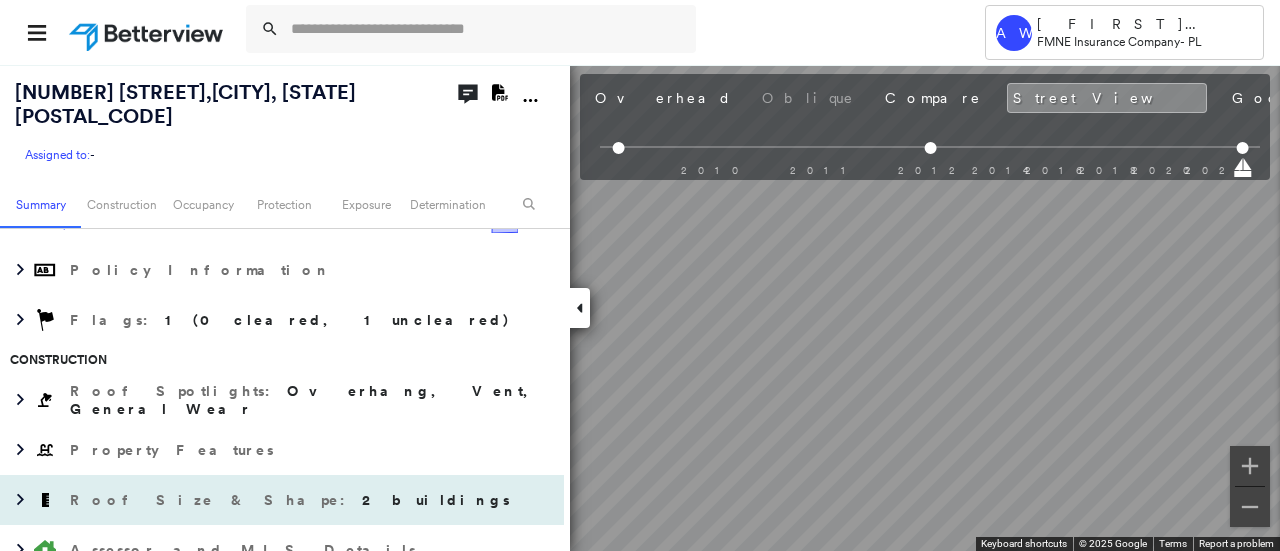 click on "Roof Size & Shape :  2 buildings" at bounding box center [292, 500] 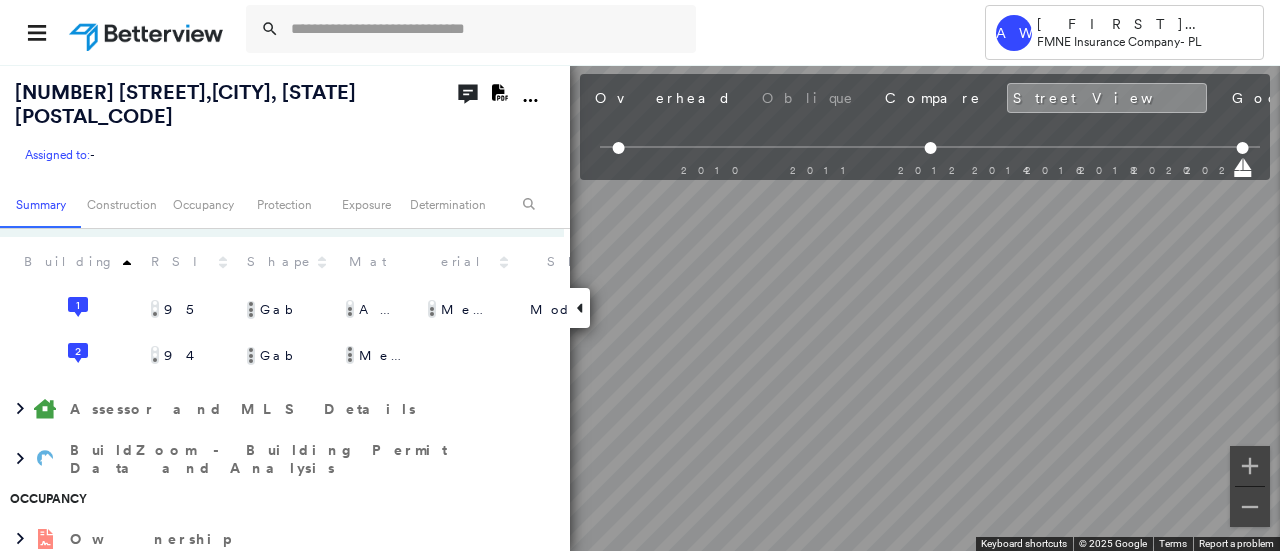scroll, scrollTop: 800, scrollLeft: 0, axis: vertical 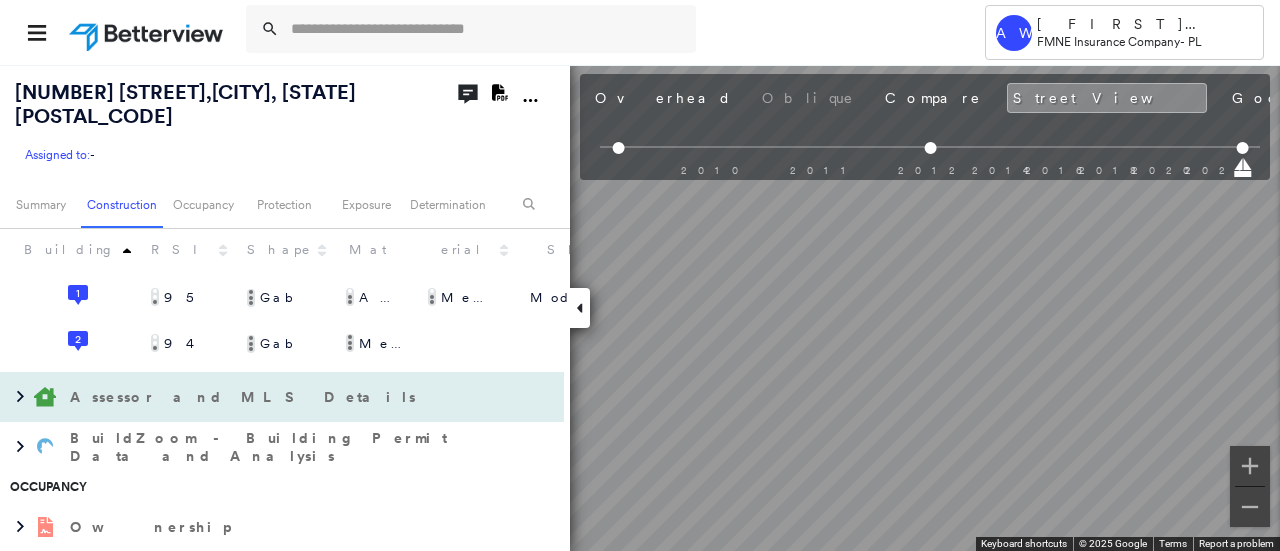 click on "Assessor and MLS Details" at bounding box center (245, 397) 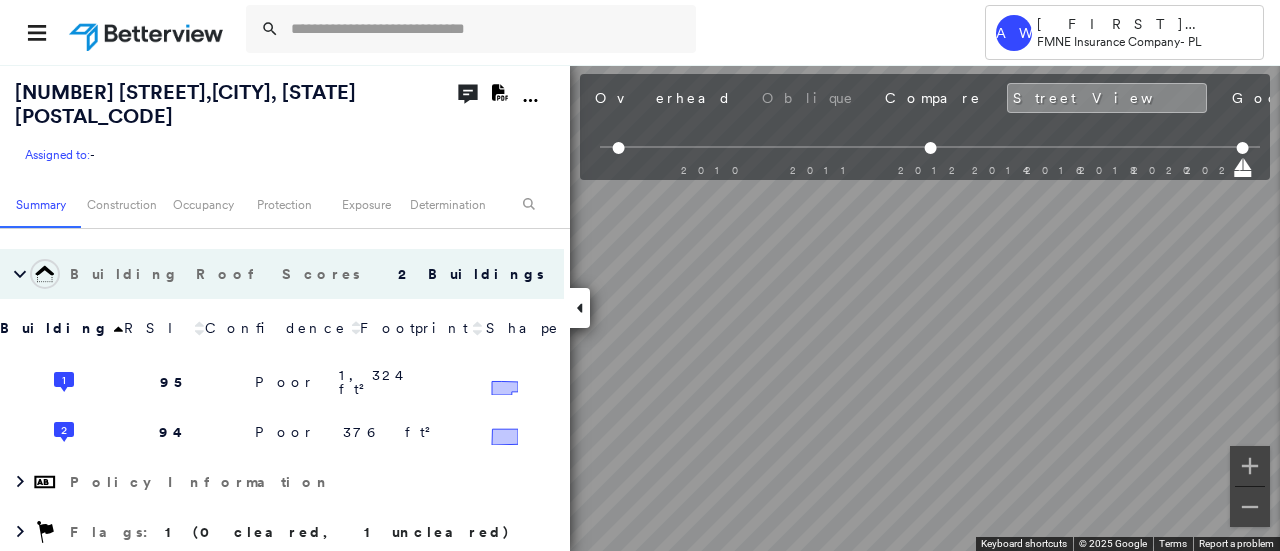 scroll, scrollTop: 300, scrollLeft: 0, axis: vertical 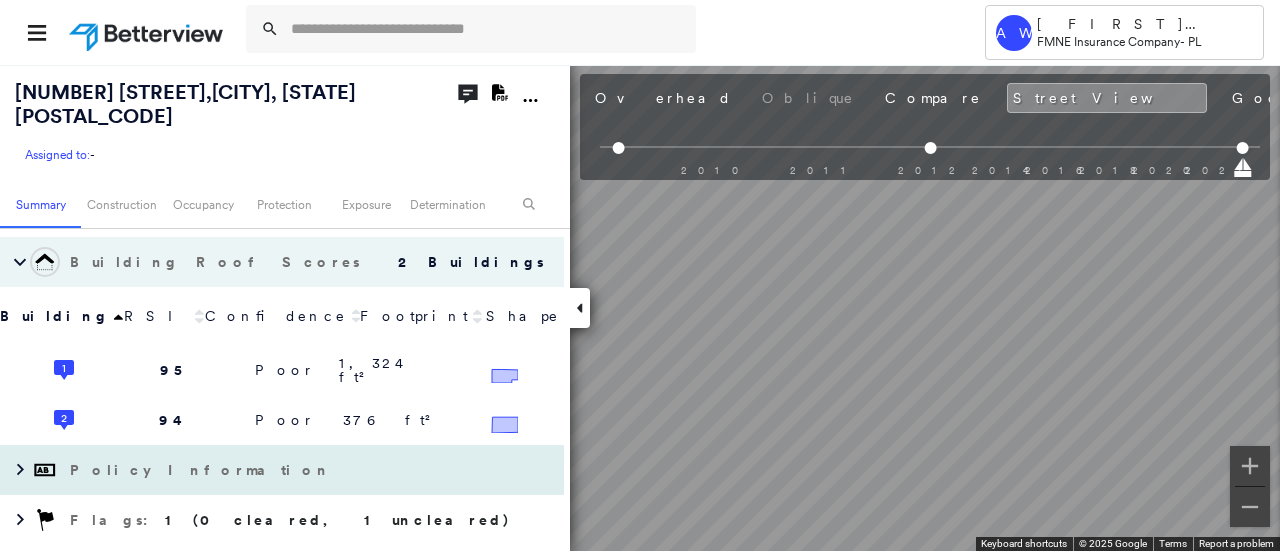 click on "Policy Information" at bounding box center (202, 470) 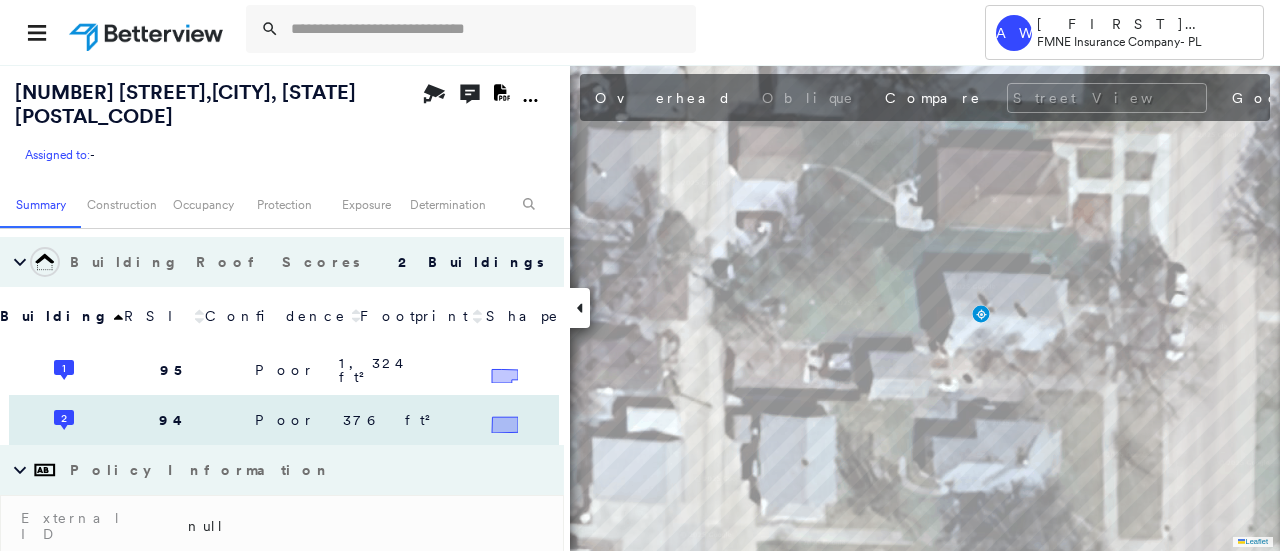 scroll, scrollTop: 500, scrollLeft: 0, axis: vertical 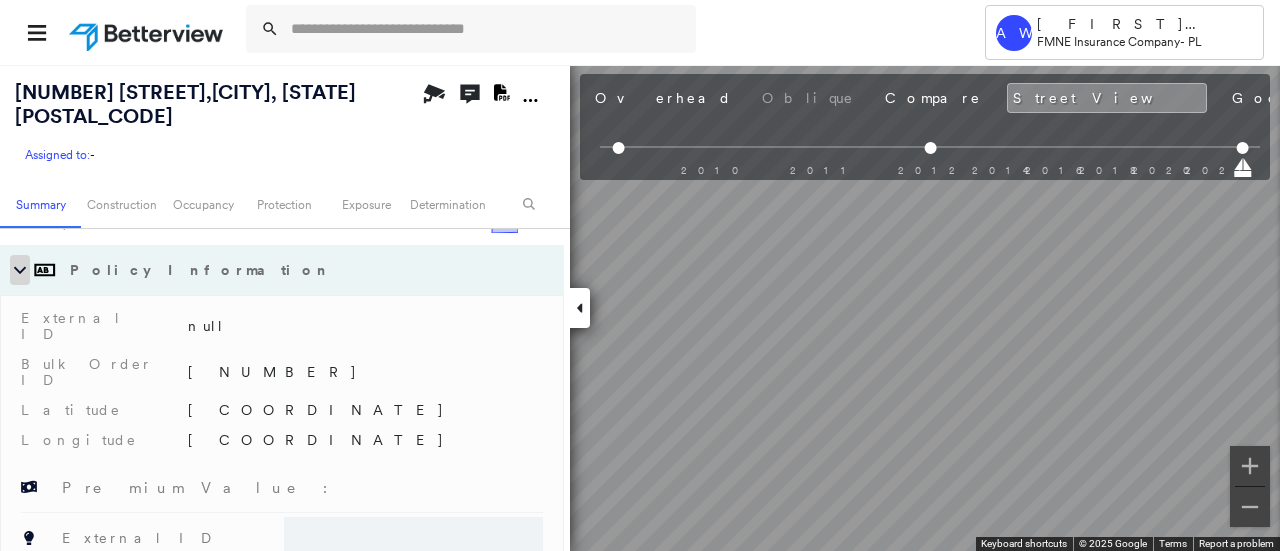 click 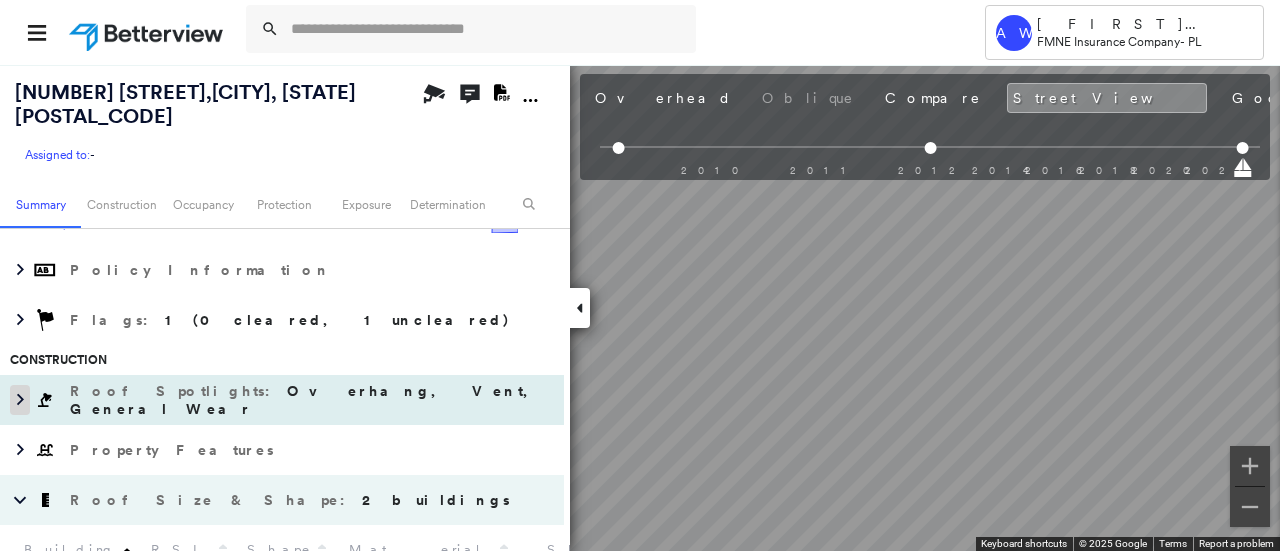 click 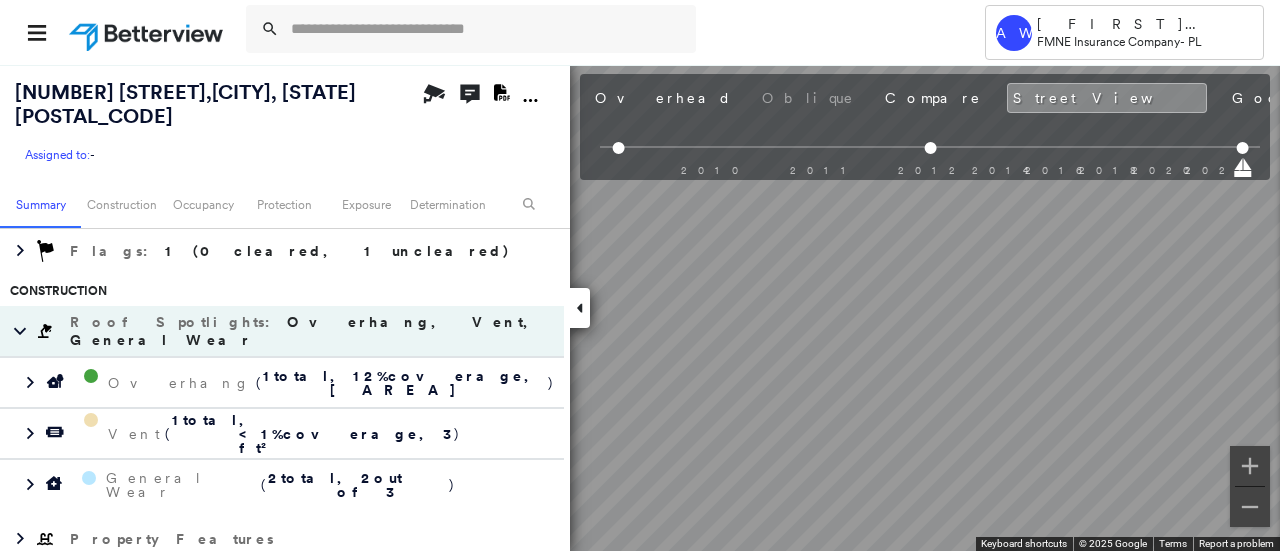 scroll, scrollTop: 600, scrollLeft: 0, axis: vertical 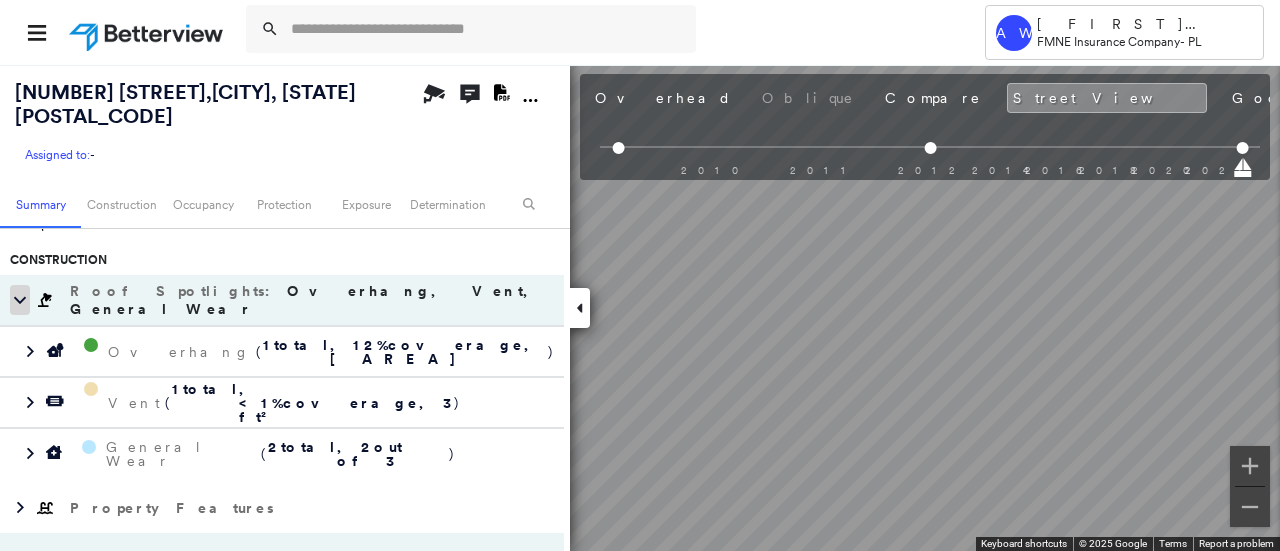 click 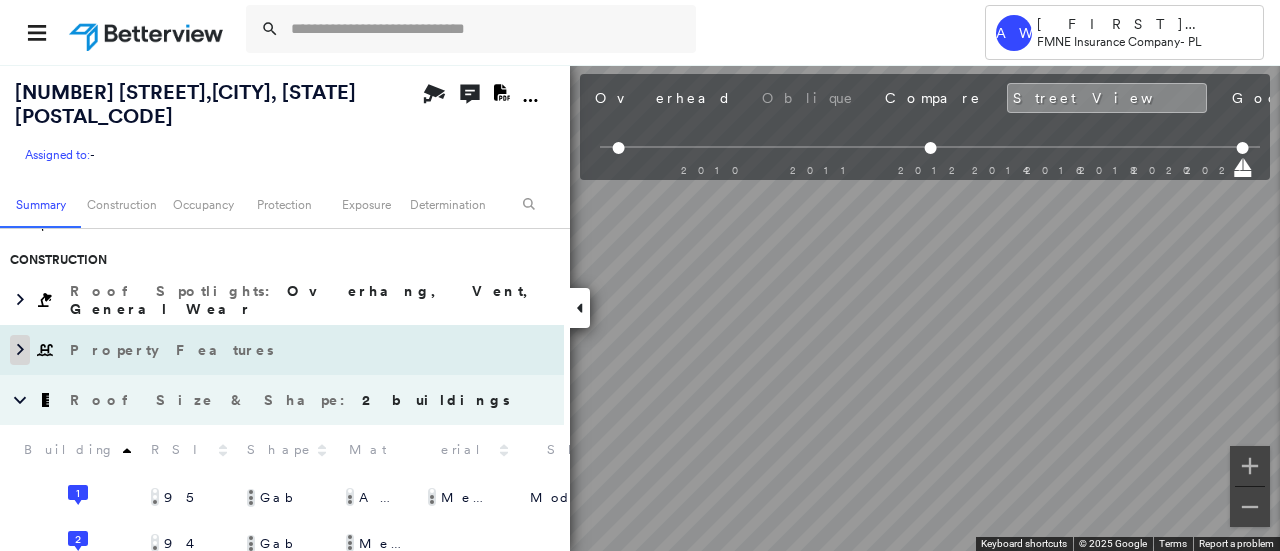 click 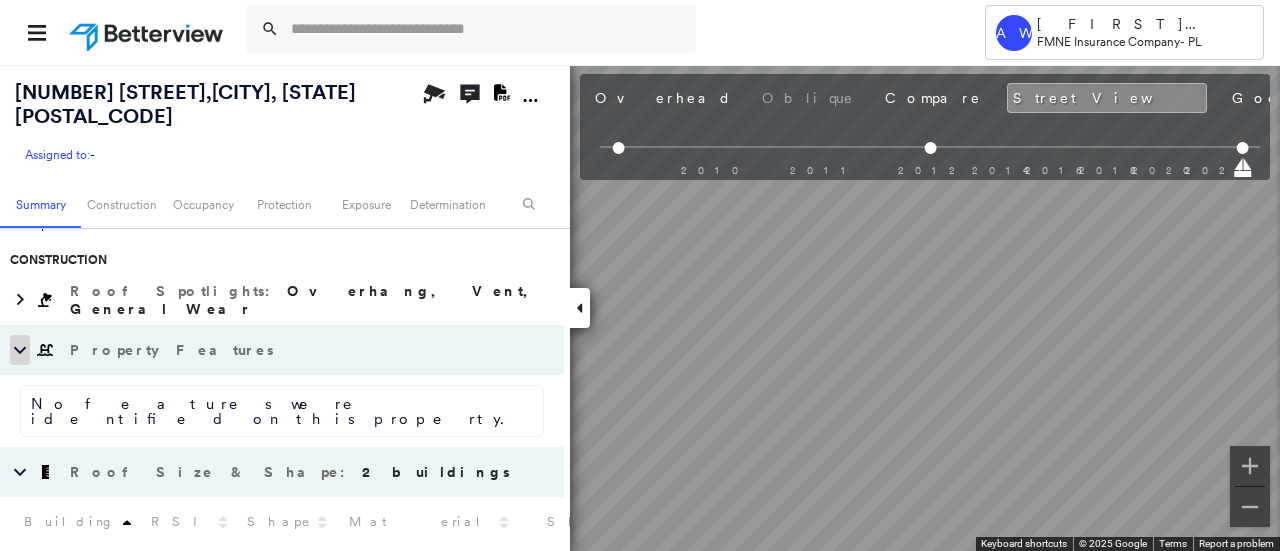 click 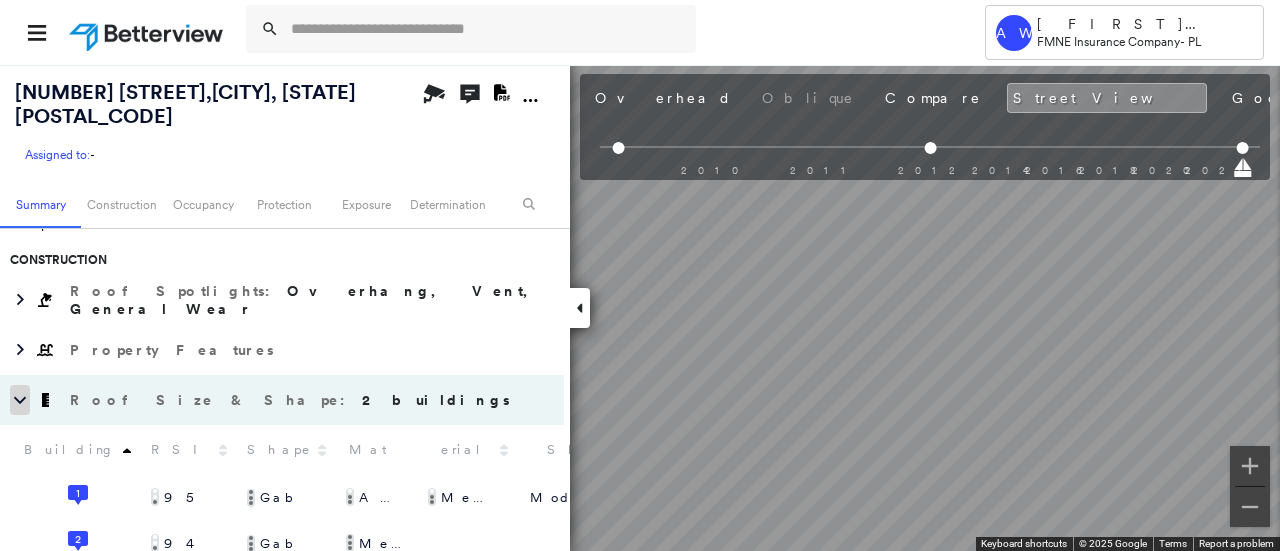 click 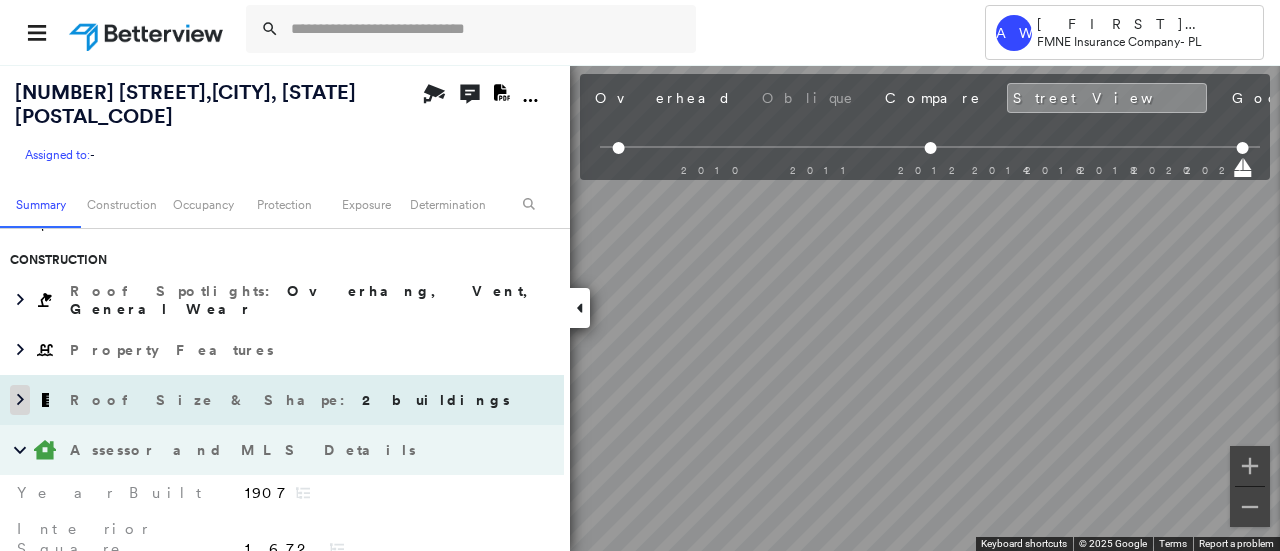 click 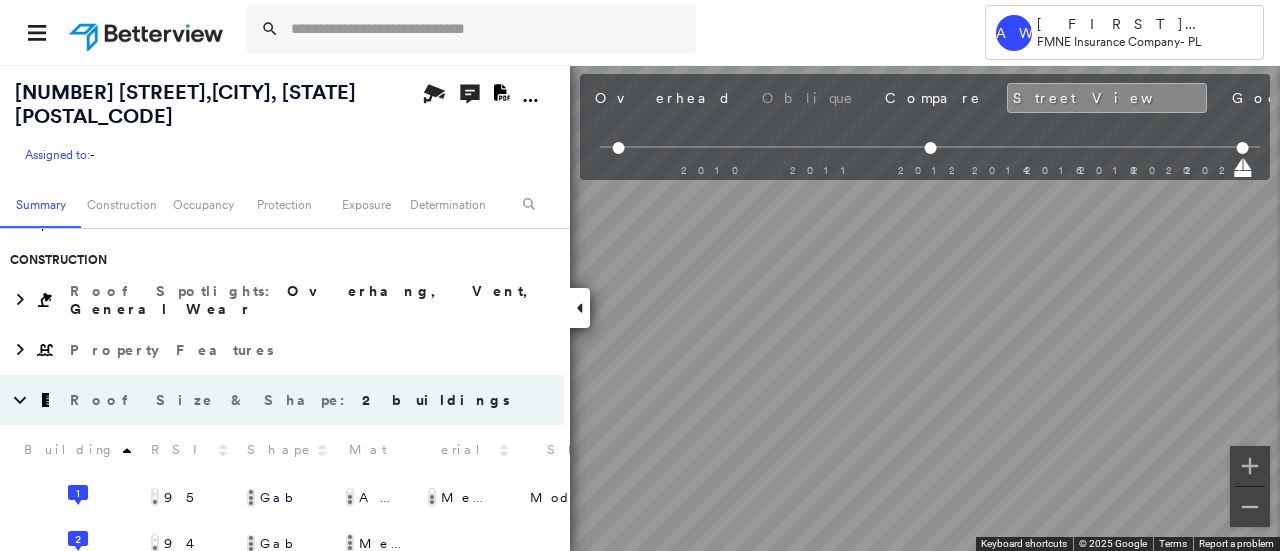 scroll, scrollTop: 700, scrollLeft: 0, axis: vertical 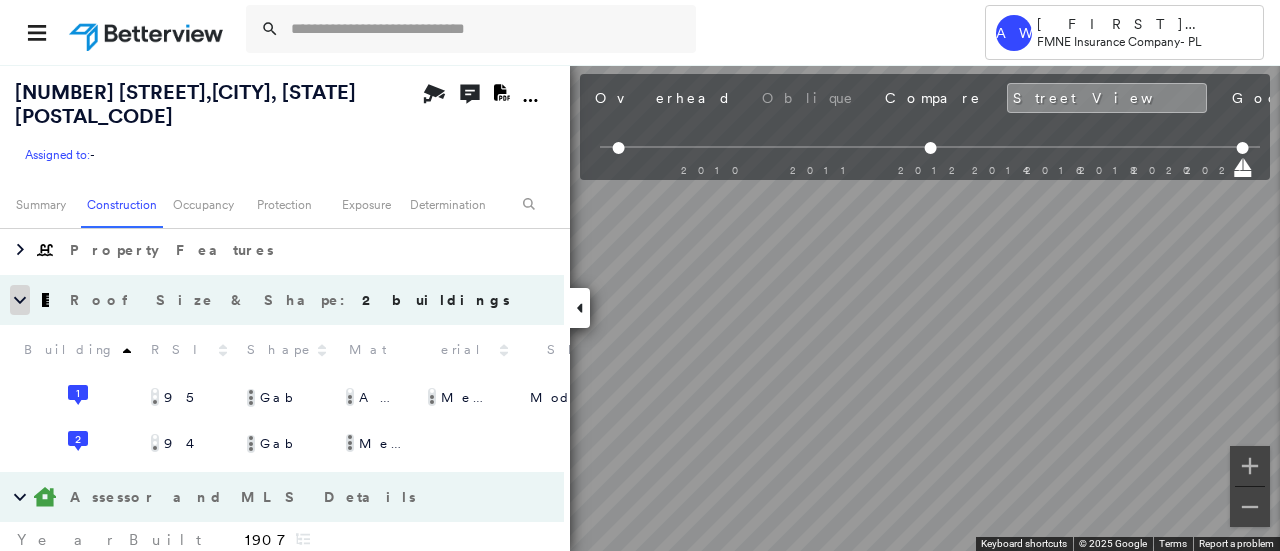 click 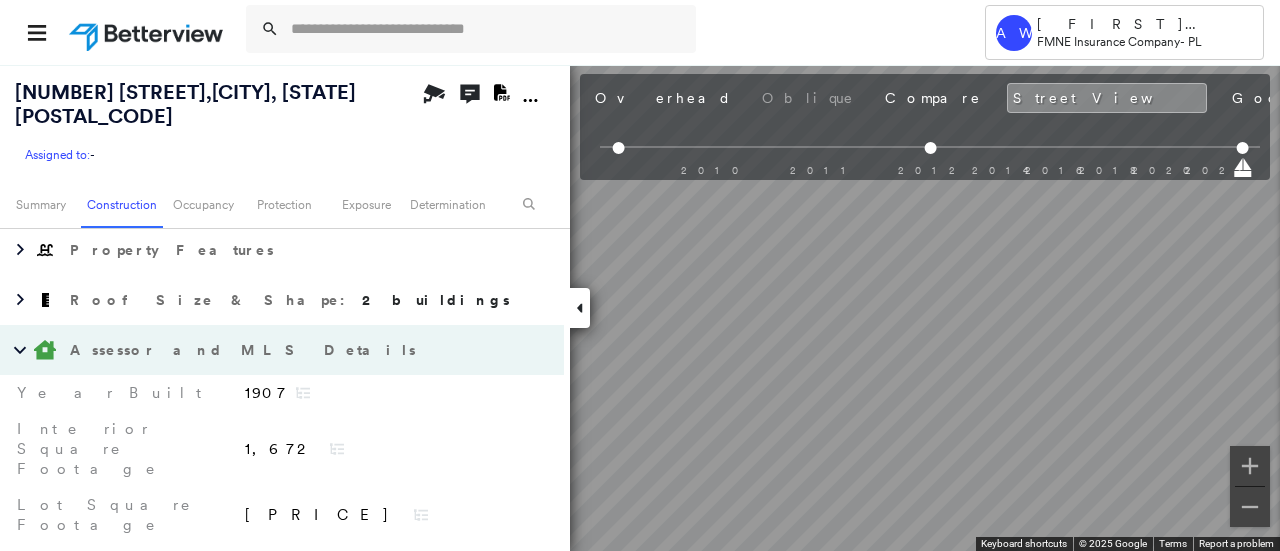 scroll, scrollTop: 800, scrollLeft: 0, axis: vertical 